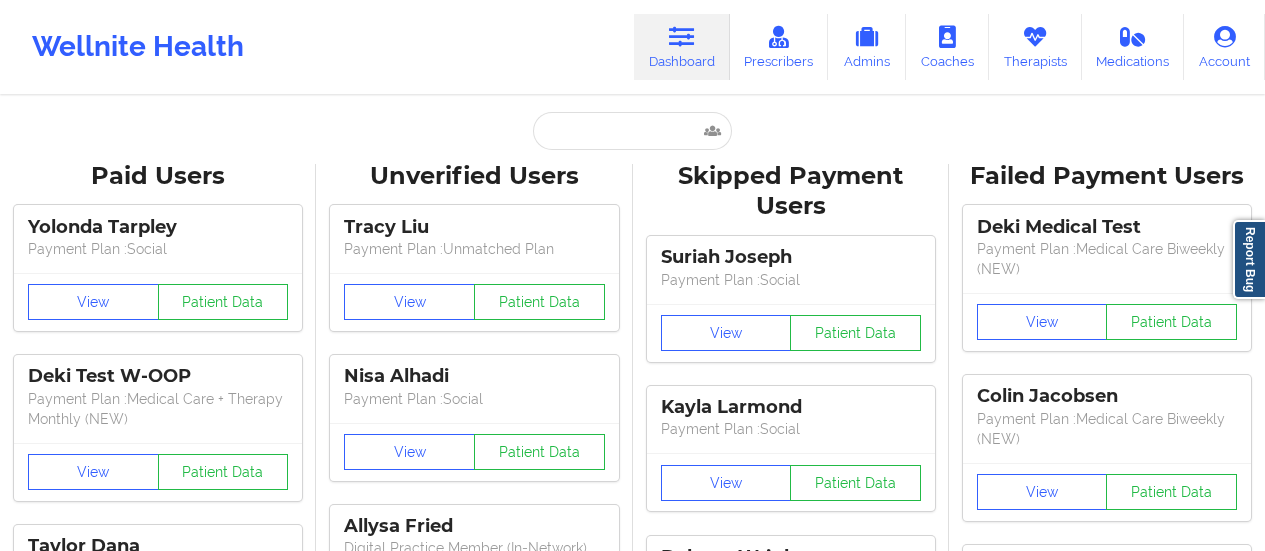 scroll, scrollTop: 0, scrollLeft: 0, axis: both 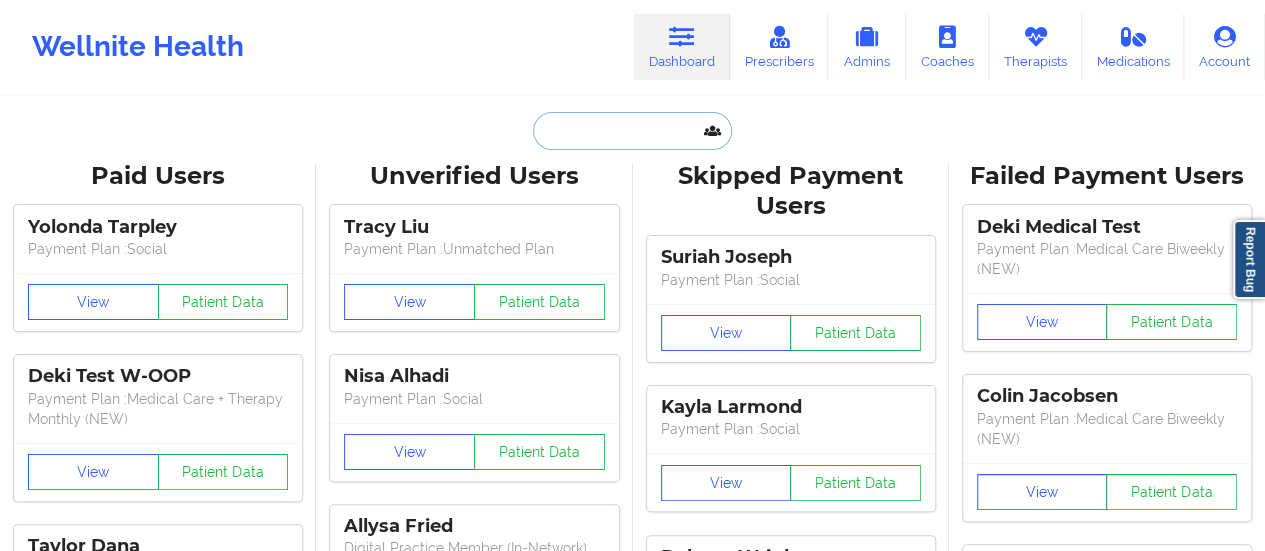 click at bounding box center (632, 131) 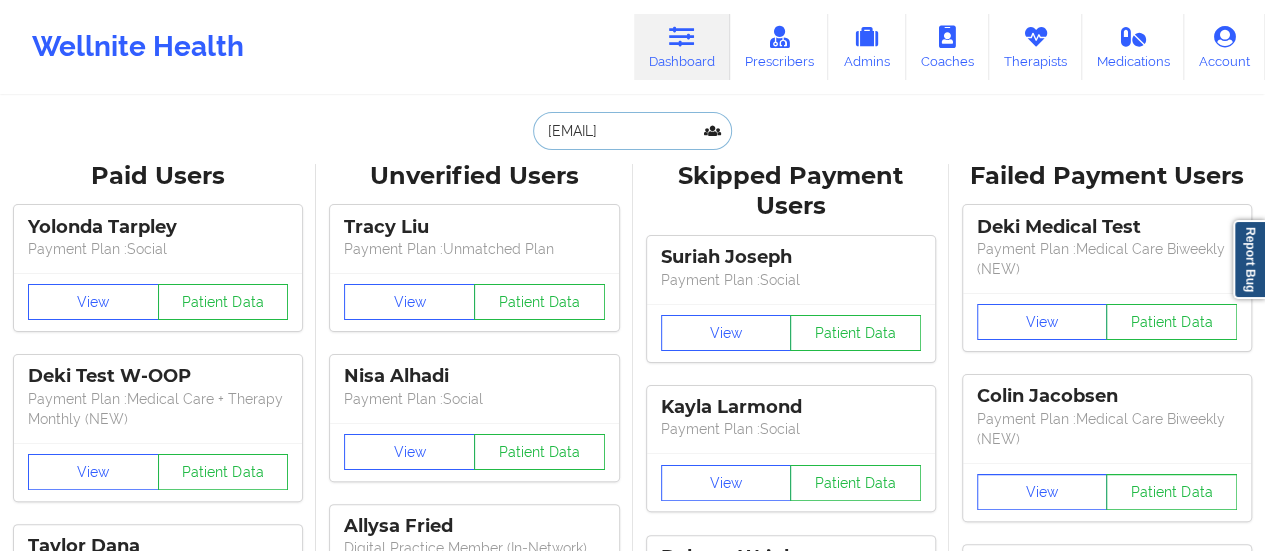 scroll, scrollTop: 0, scrollLeft: 10, axis: horizontal 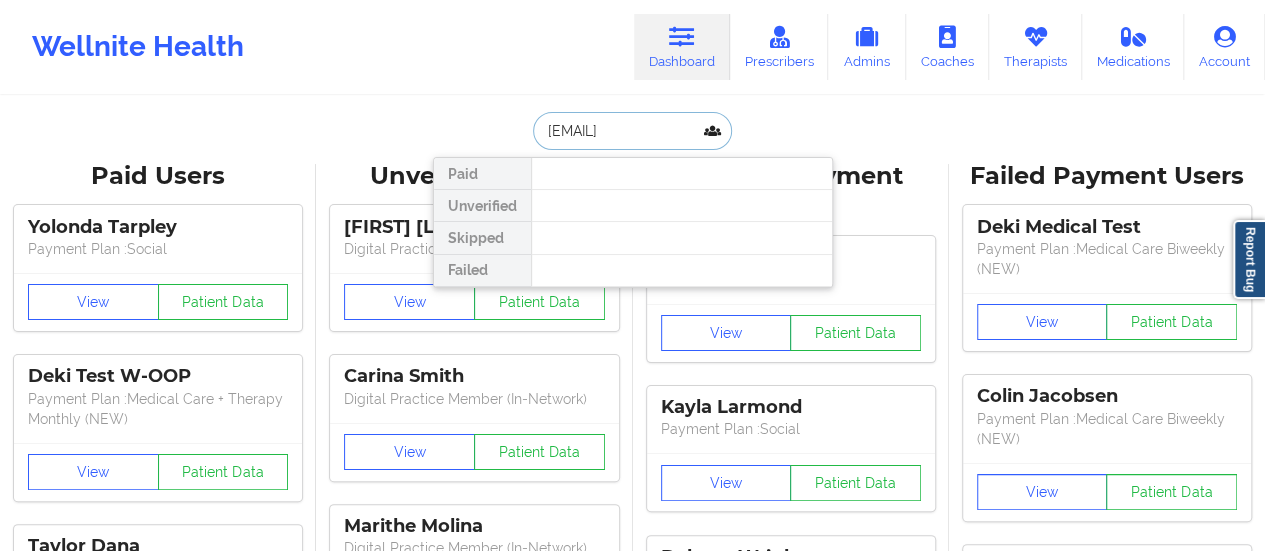 type on "[EMAIL]" 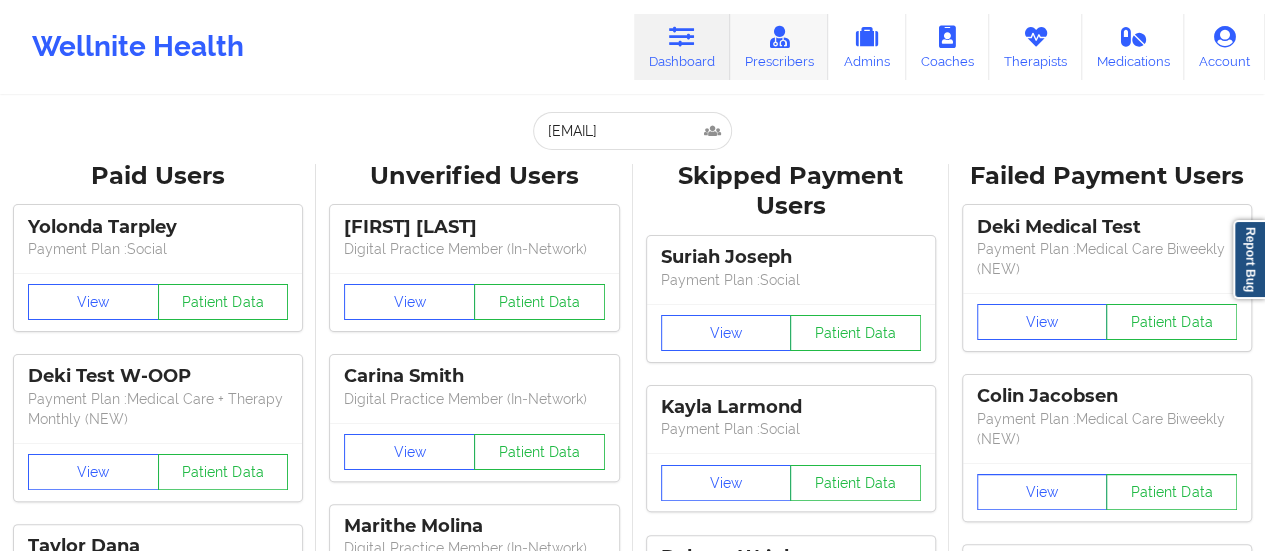 click on "Prescribers" at bounding box center (779, 47) 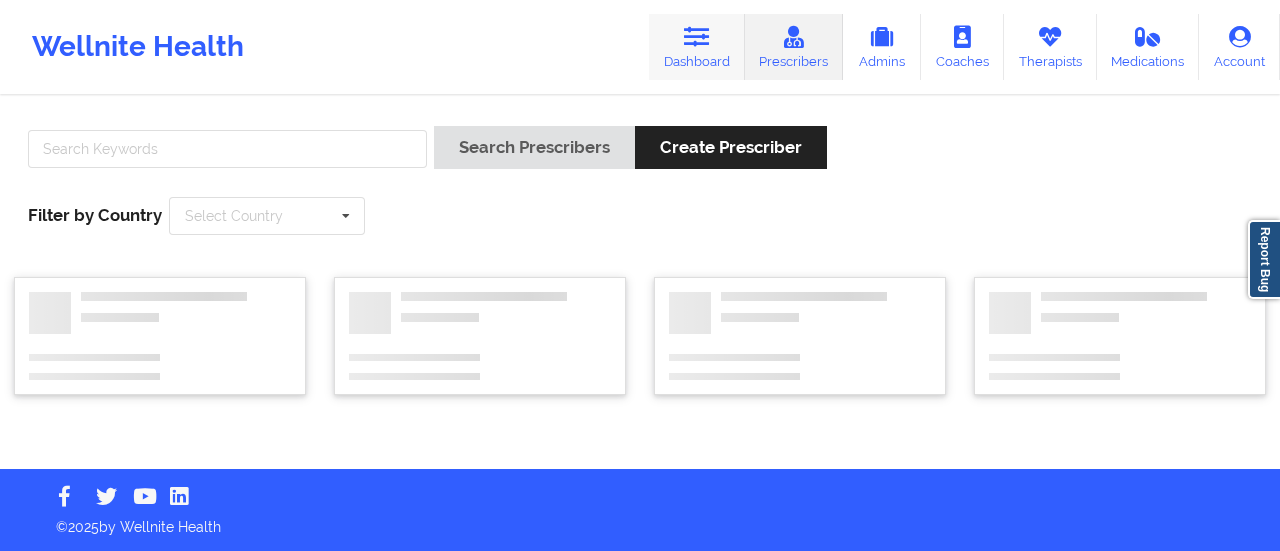 click on "Wellnite Health Dashboard Prescribers Admins Coaches Therapists Medications Account" at bounding box center (640, 47) 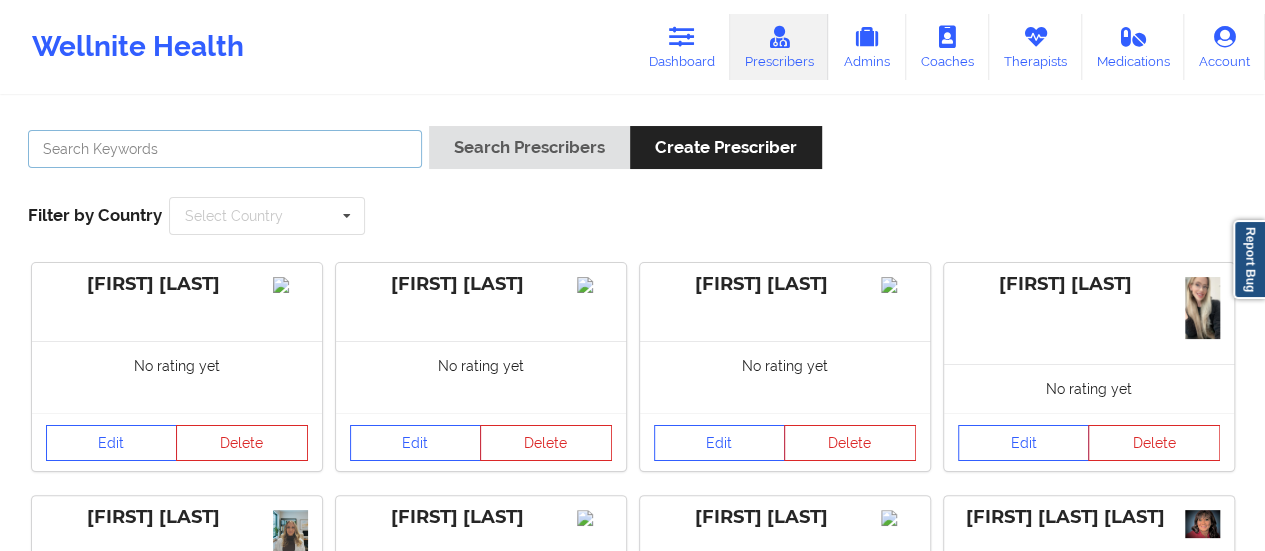click at bounding box center [225, 149] 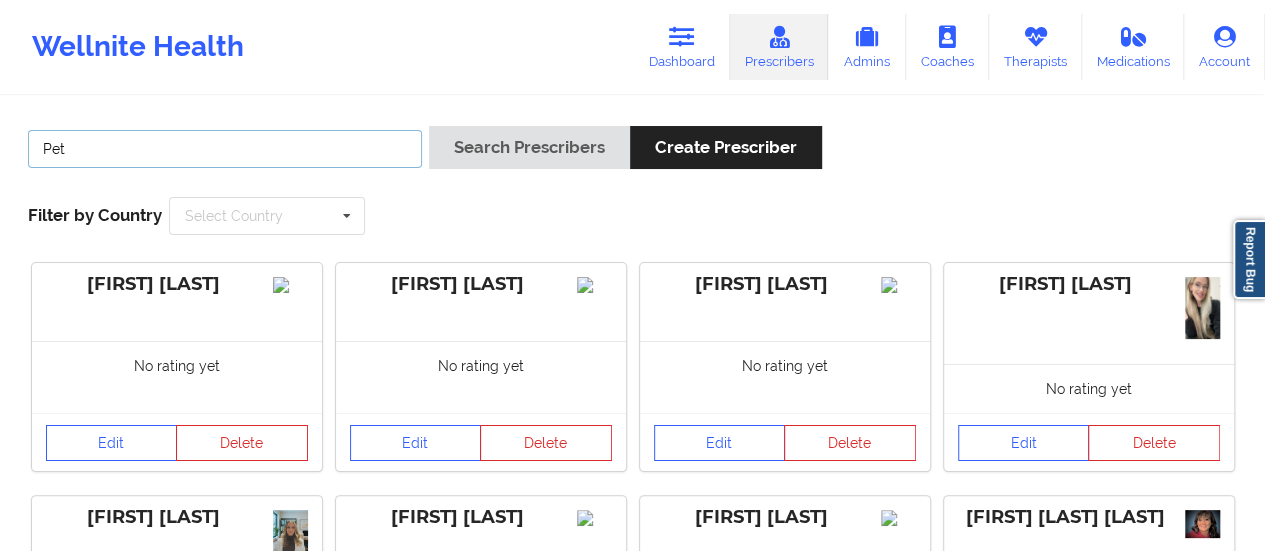 type on "[FIRST] [LAST]" 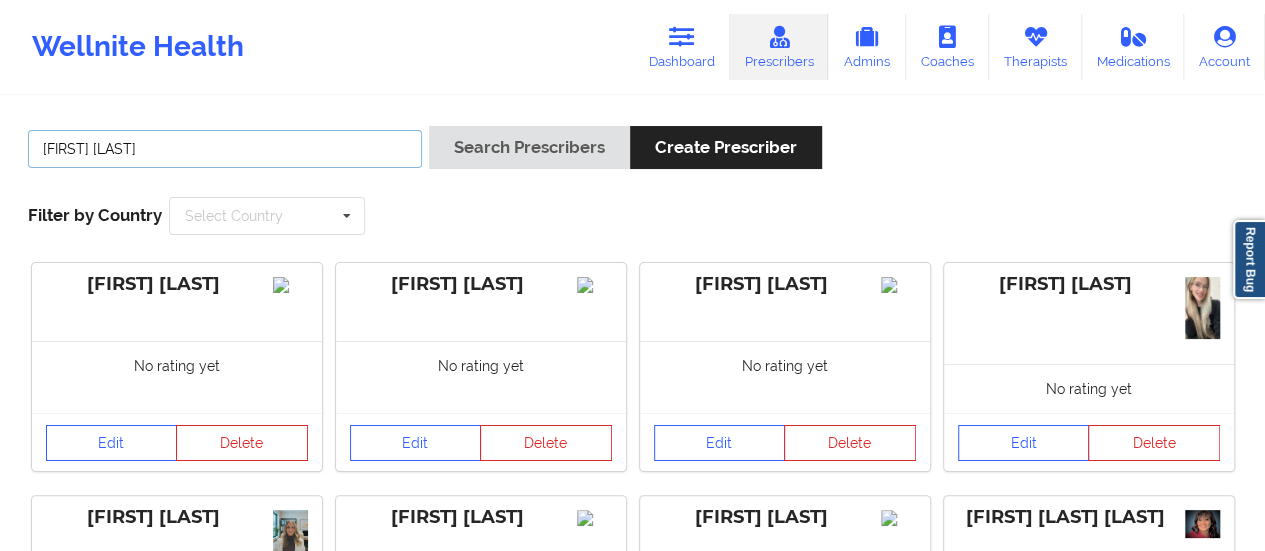 click on "Search Prescribers" at bounding box center (529, 147) 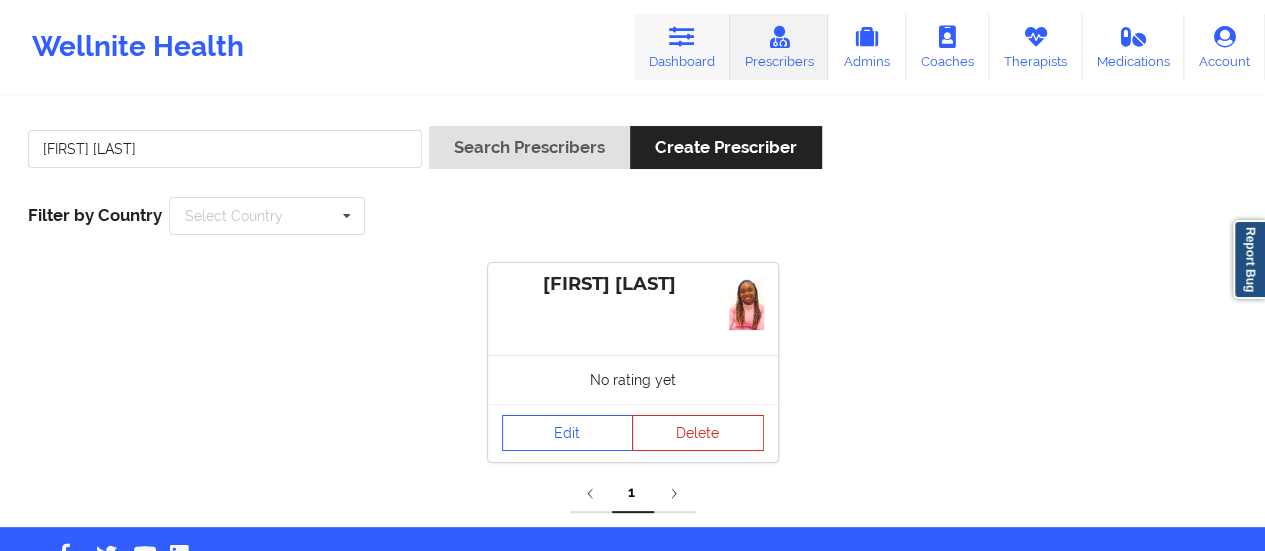 click on "Dashboard" at bounding box center (682, 47) 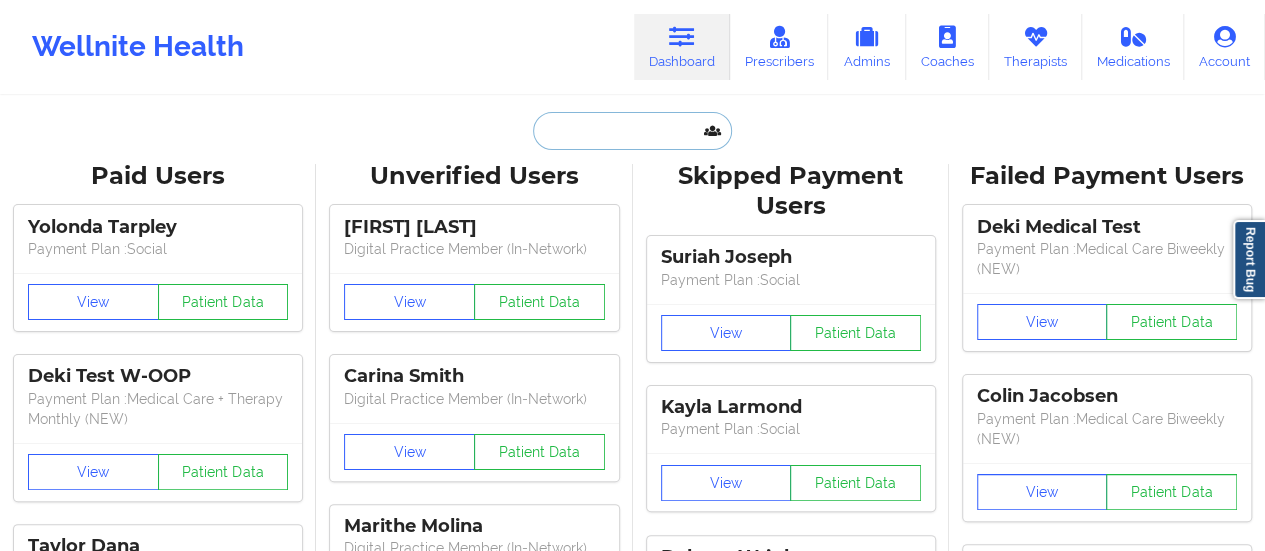 click at bounding box center (632, 131) 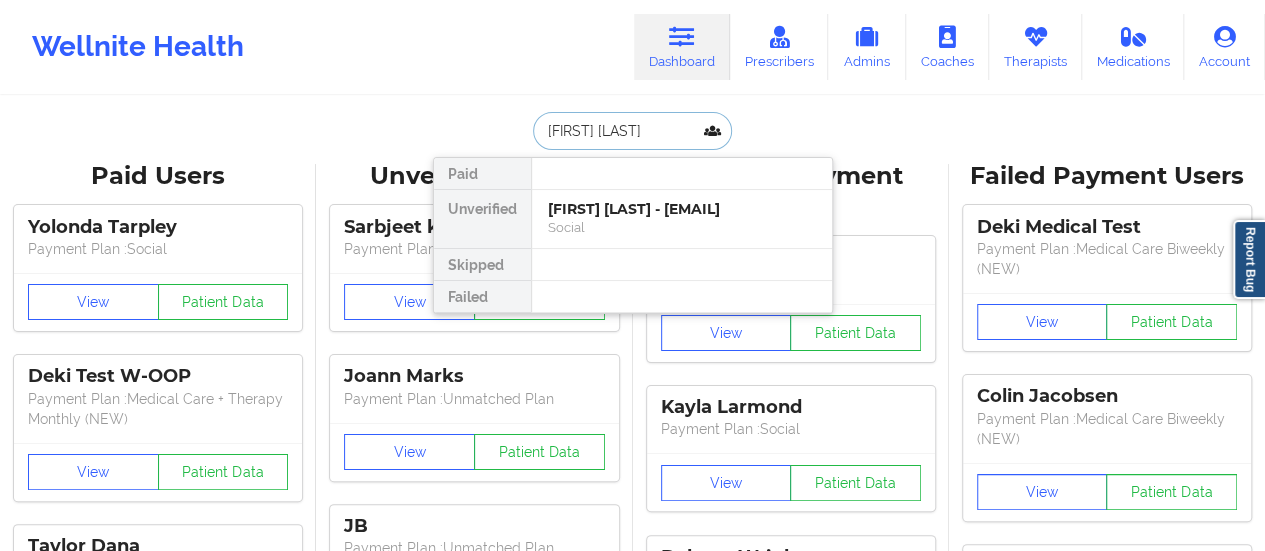 click on "[FIRST] [LAST] - [EMAIL]" at bounding box center (682, 209) 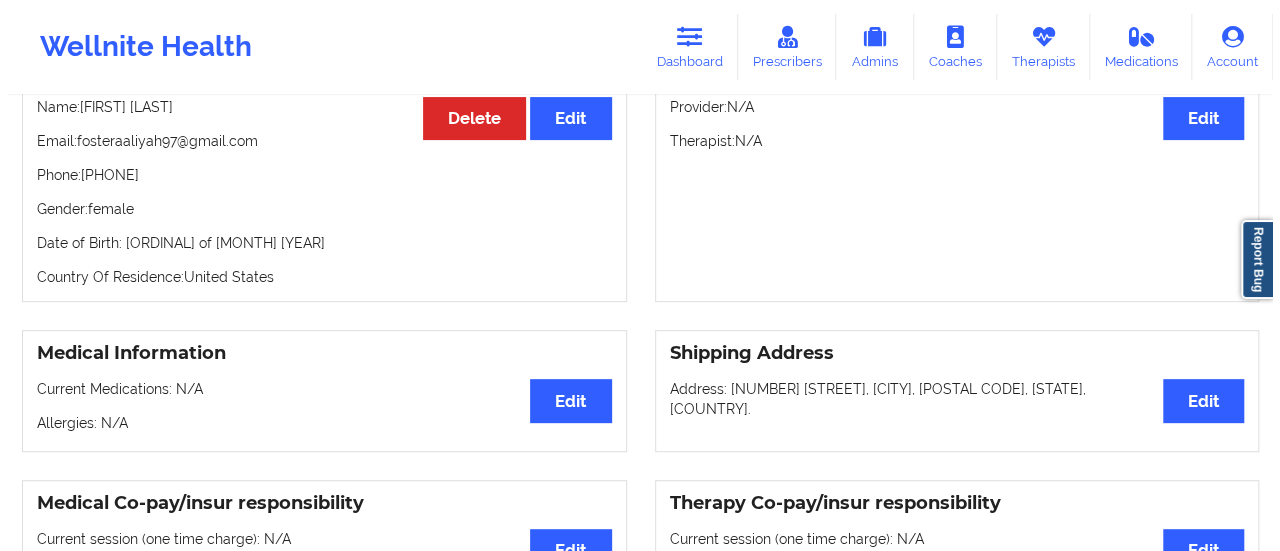 scroll, scrollTop: 0, scrollLeft: 0, axis: both 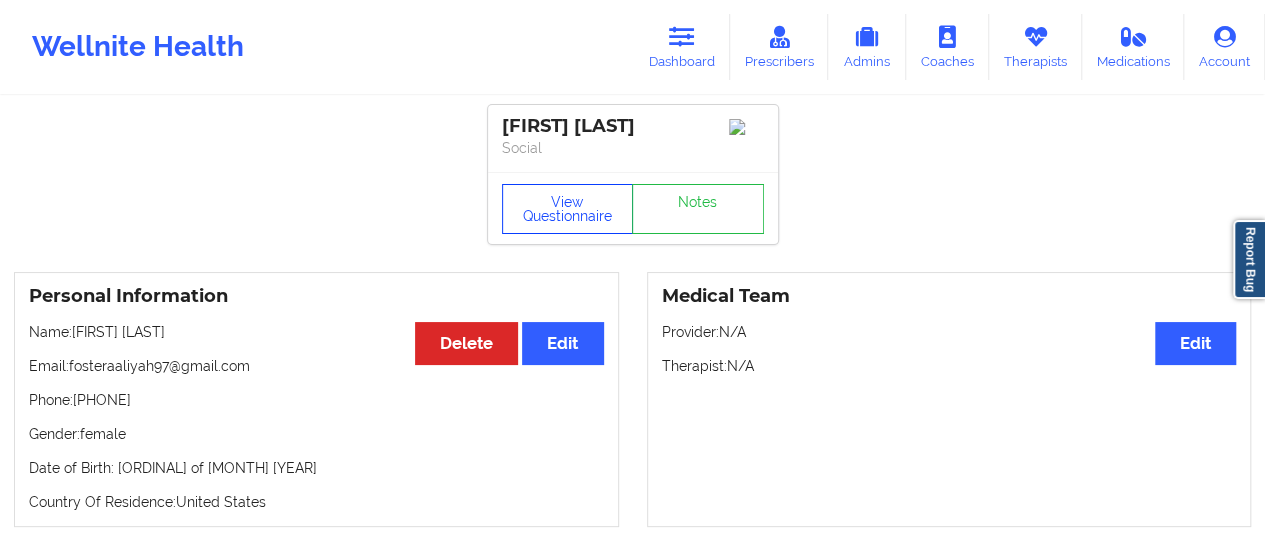 click on "View Questionnaire" at bounding box center (568, 209) 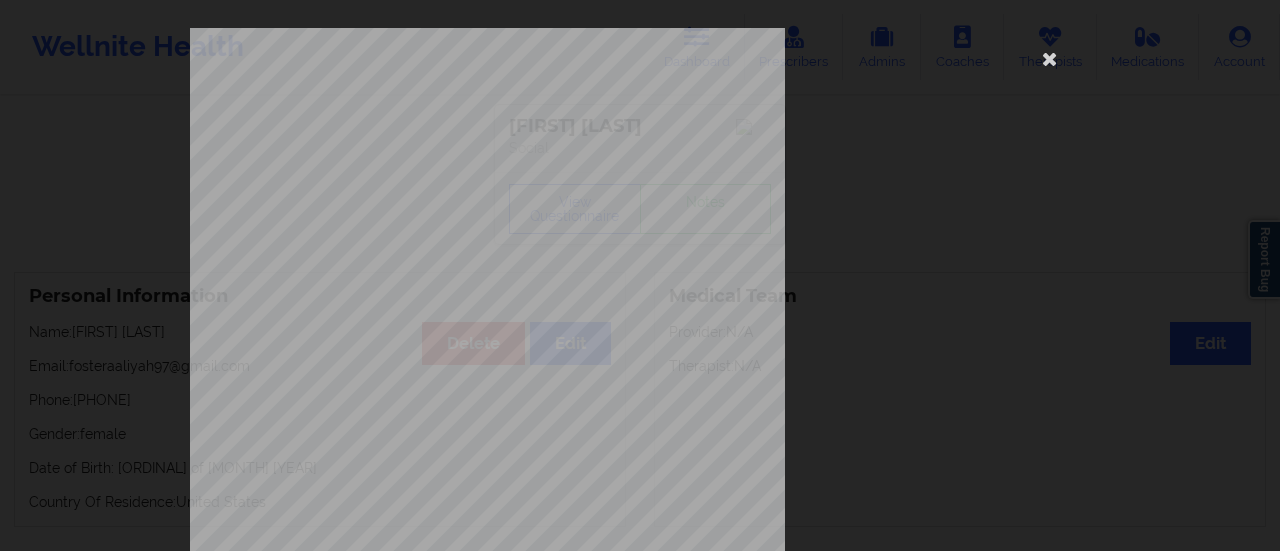 scroll, scrollTop: 402, scrollLeft: 0, axis: vertical 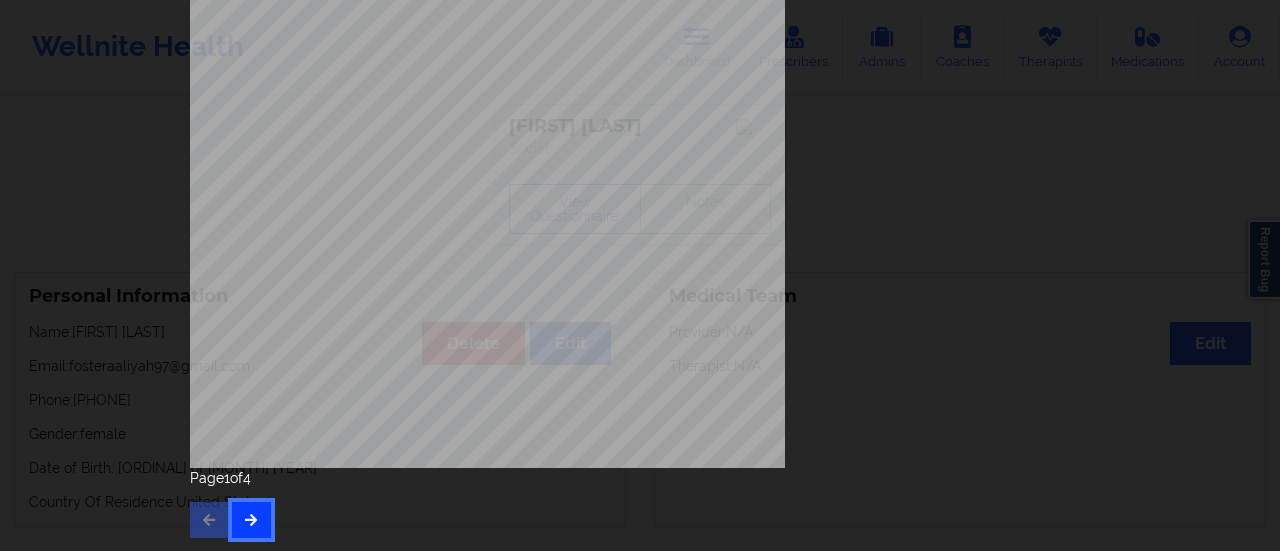 click at bounding box center (251, 519) 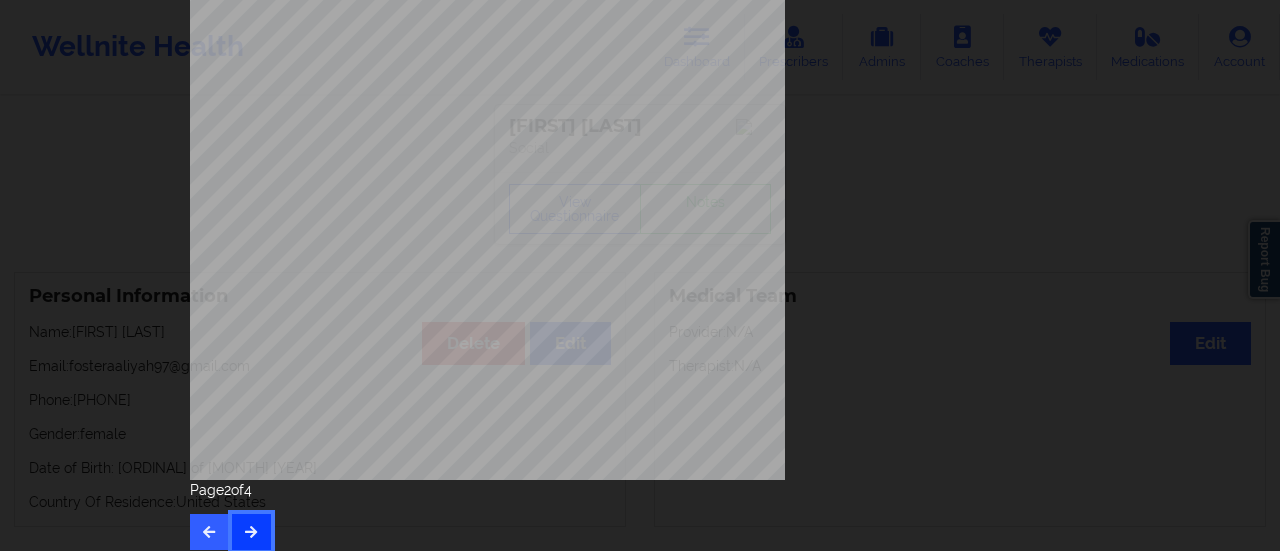 scroll, scrollTop: 402, scrollLeft: 0, axis: vertical 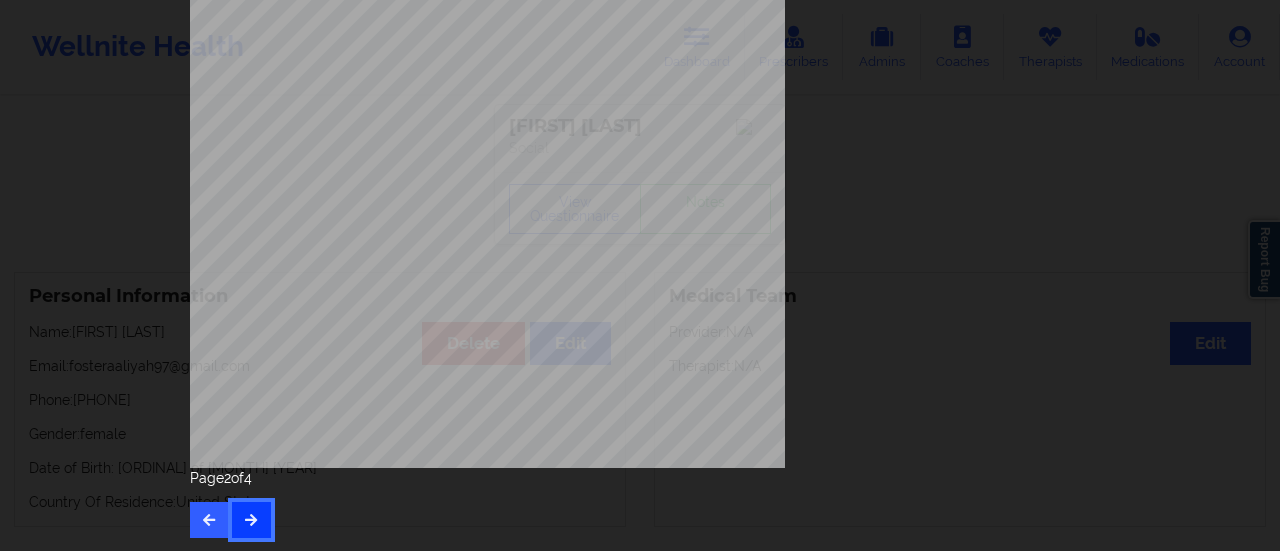 click at bounding box center (251, 519) 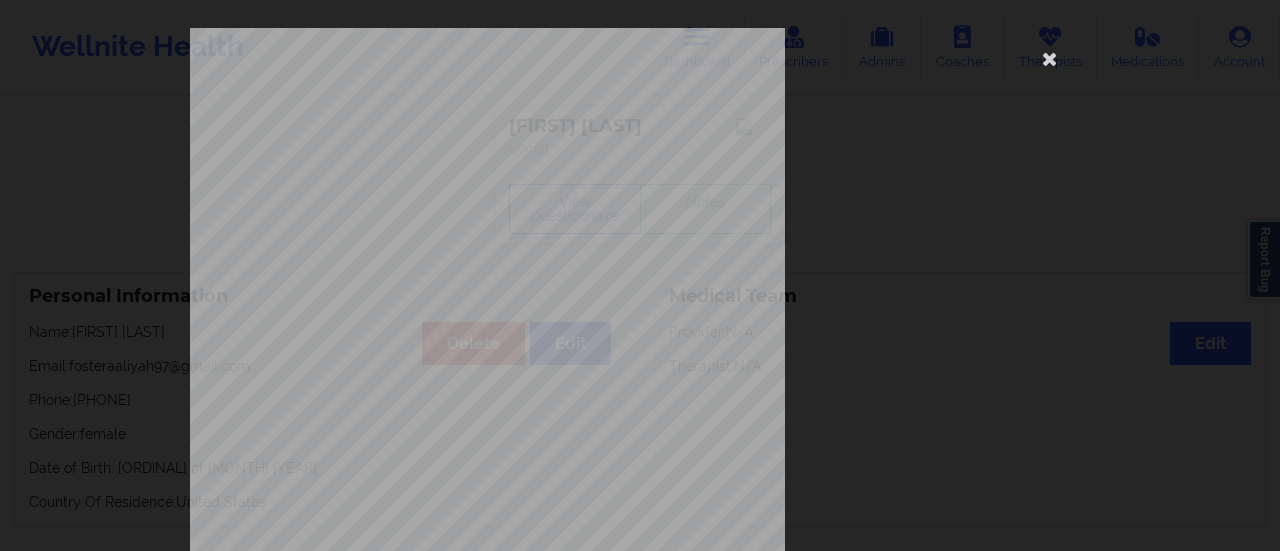 scroll, scrollTop: 402, scrollLeft: 0, axis: vertical 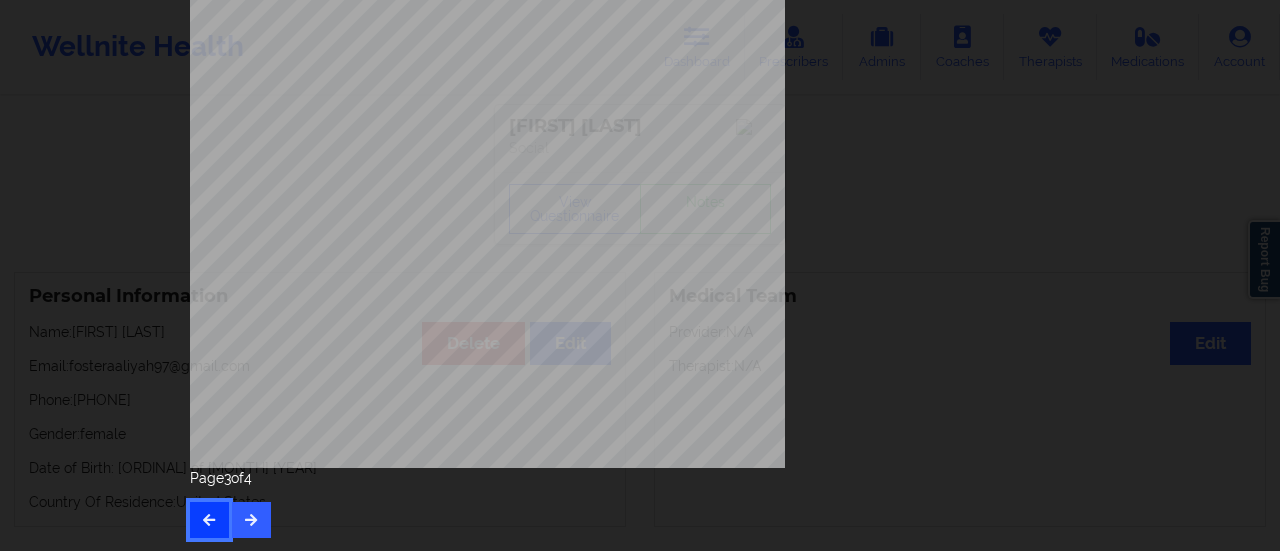 click at bounding box center [209, 519] 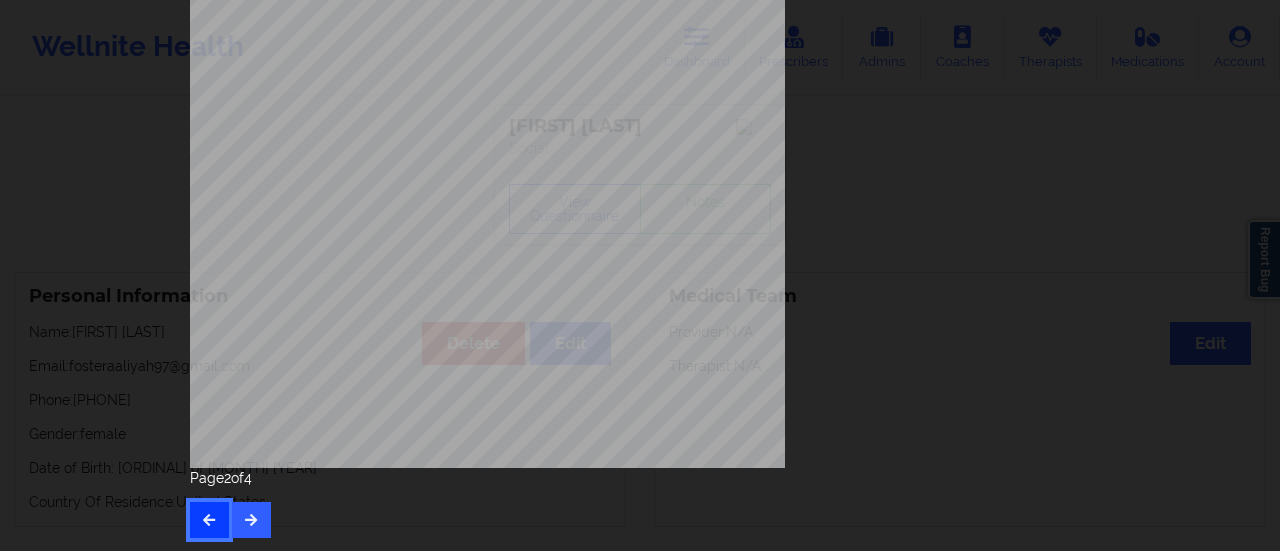 click at bounding box center (209, 520) 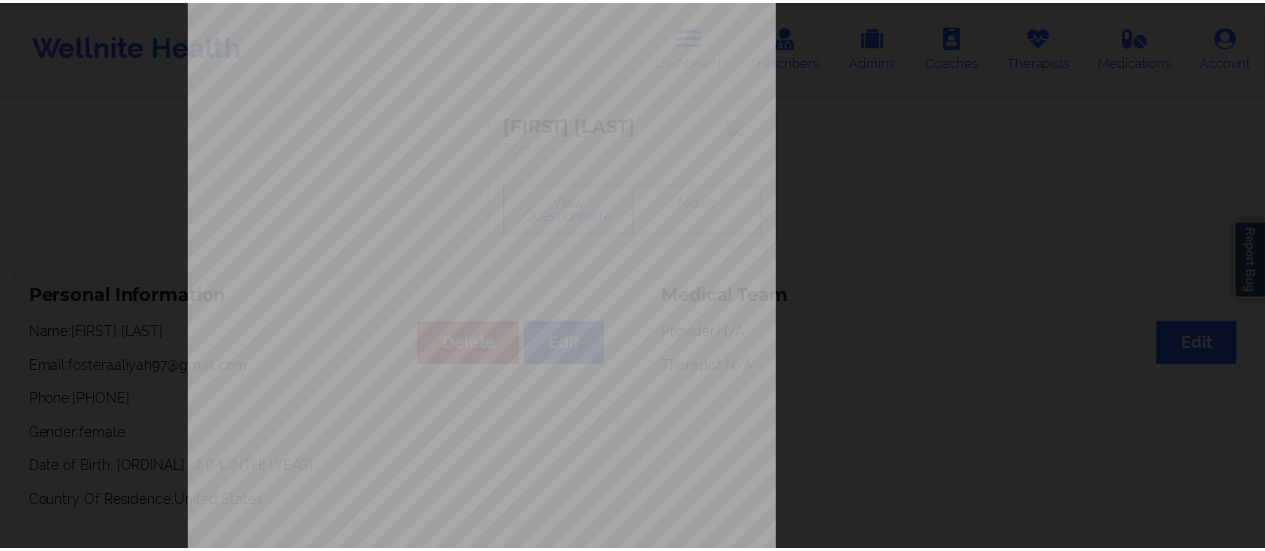 scroll, scrollTop: 0, scrollLeft: 0, axis: both 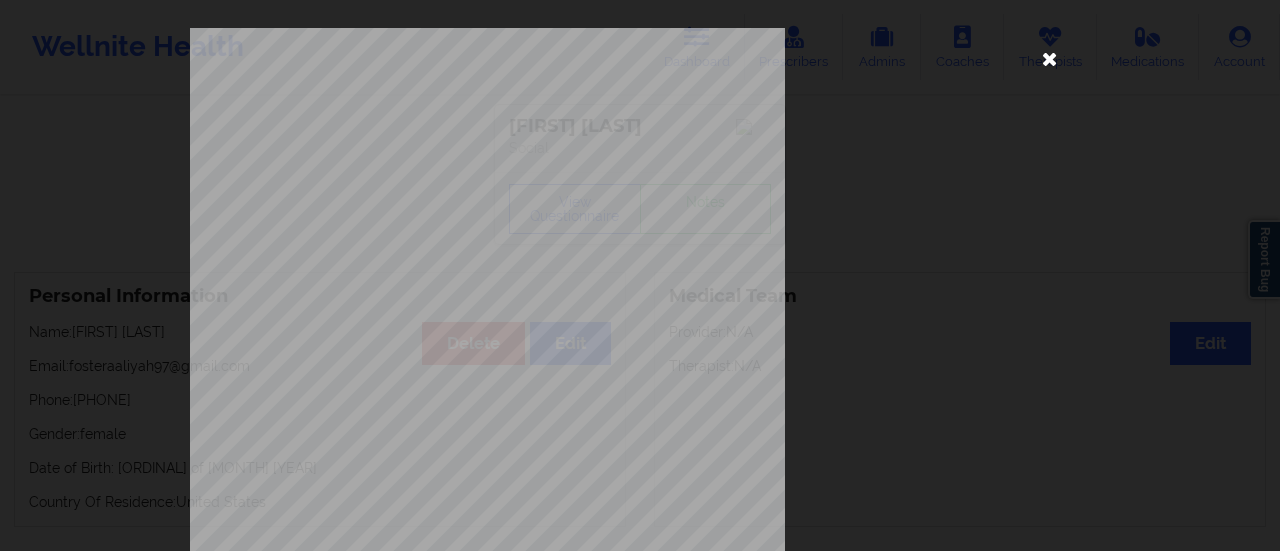 click at bounding box center (1050, 58) 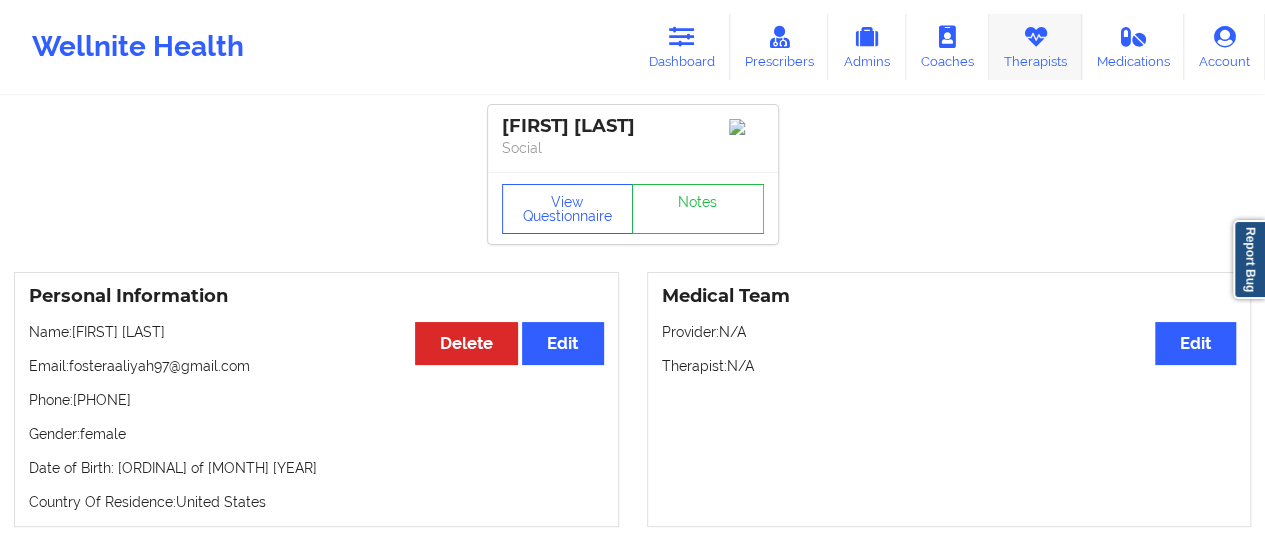 click on "Therapists" at bounding box center (1035, 47) 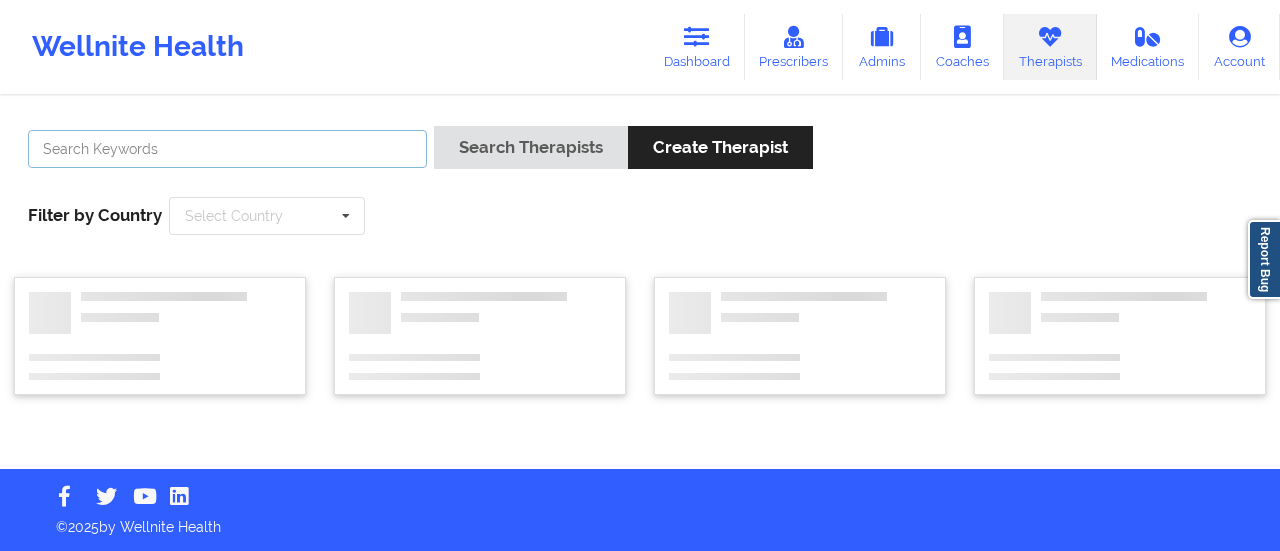 click at bounding box center [227, 149] 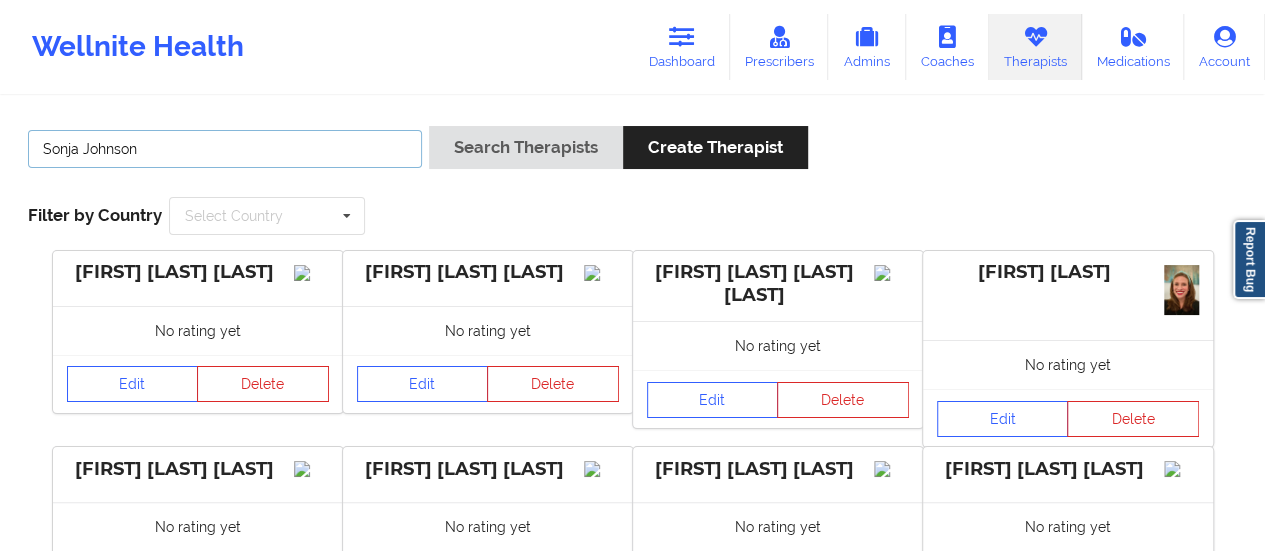 type on "Sonja Johnson" 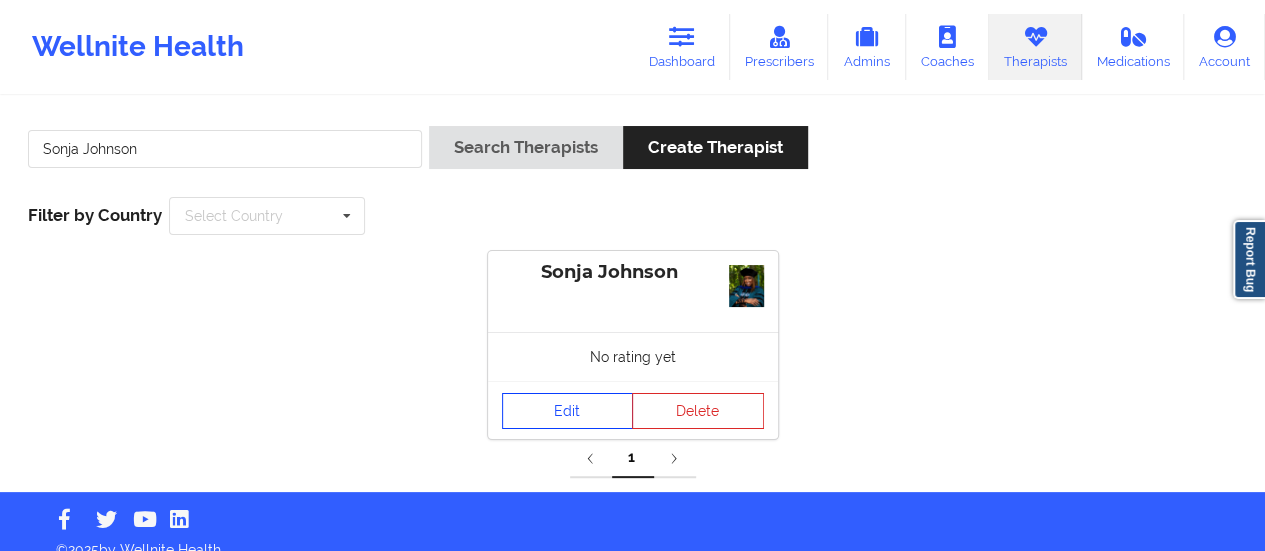 click on "Edit" at bounding box center [568, 411] 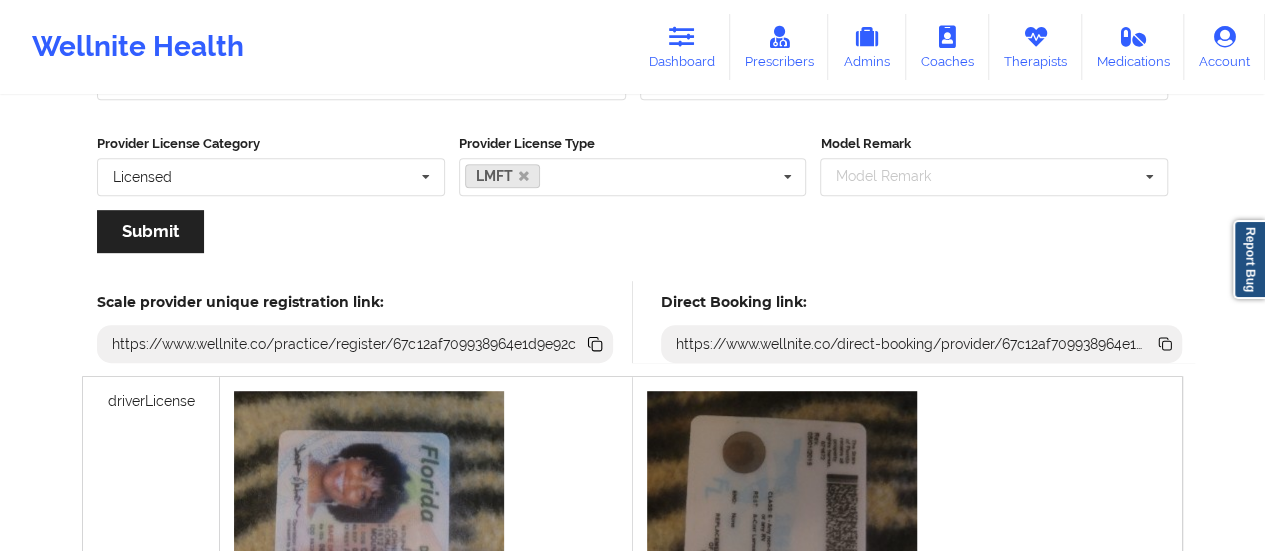 scroll, scrollTop: 403, scrollLeft: 0, axis: vertical 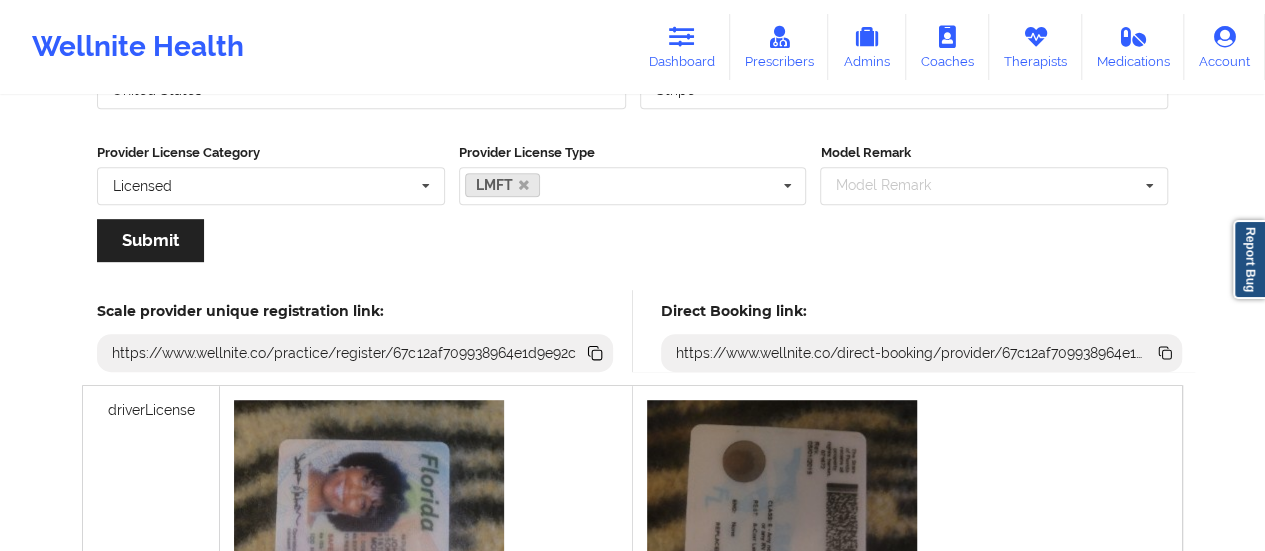 click 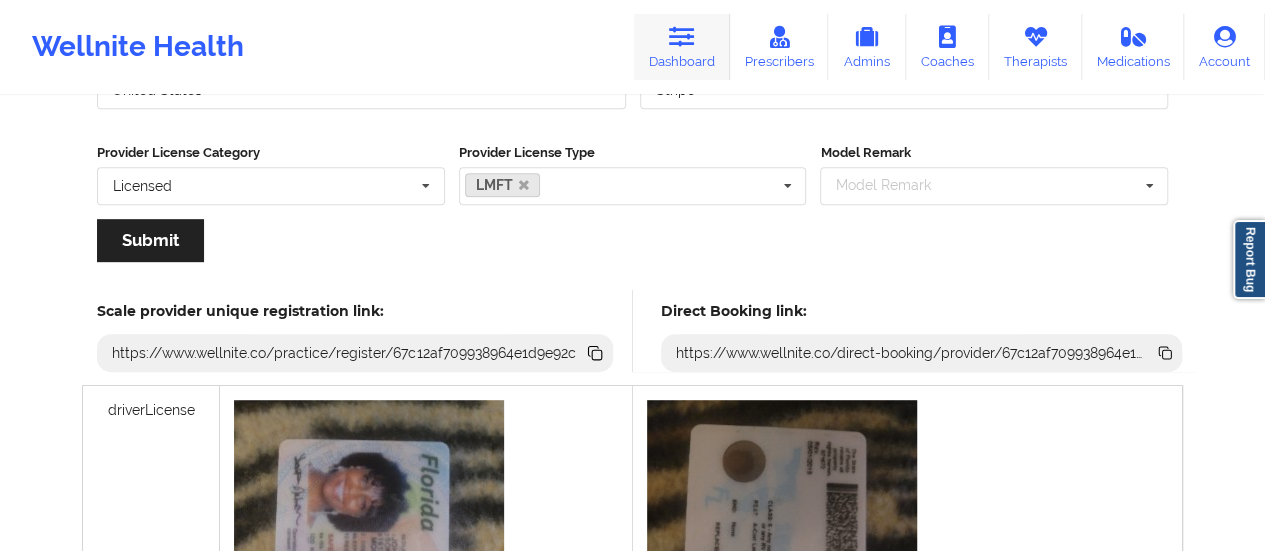 drag, startPoint x: 621, startPoint y: 37, endPoint x: 692, endPoint y: 68, distance: 77.47257 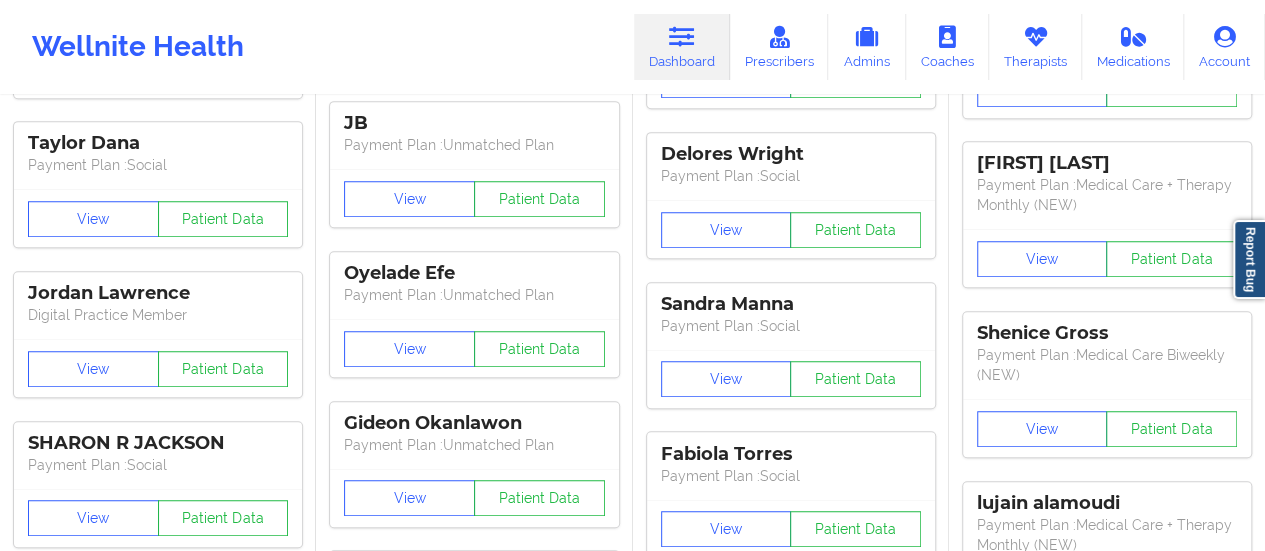 scroll, scrollTop: 0, scrollLeft: 0, axis: both 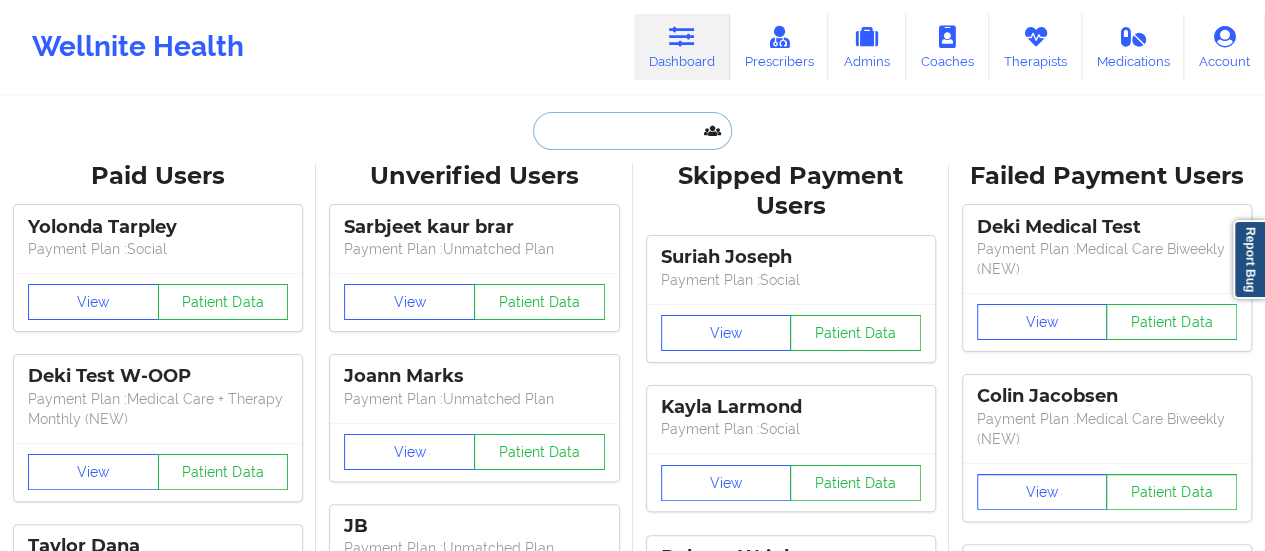 click at bounding box center (632, 131) 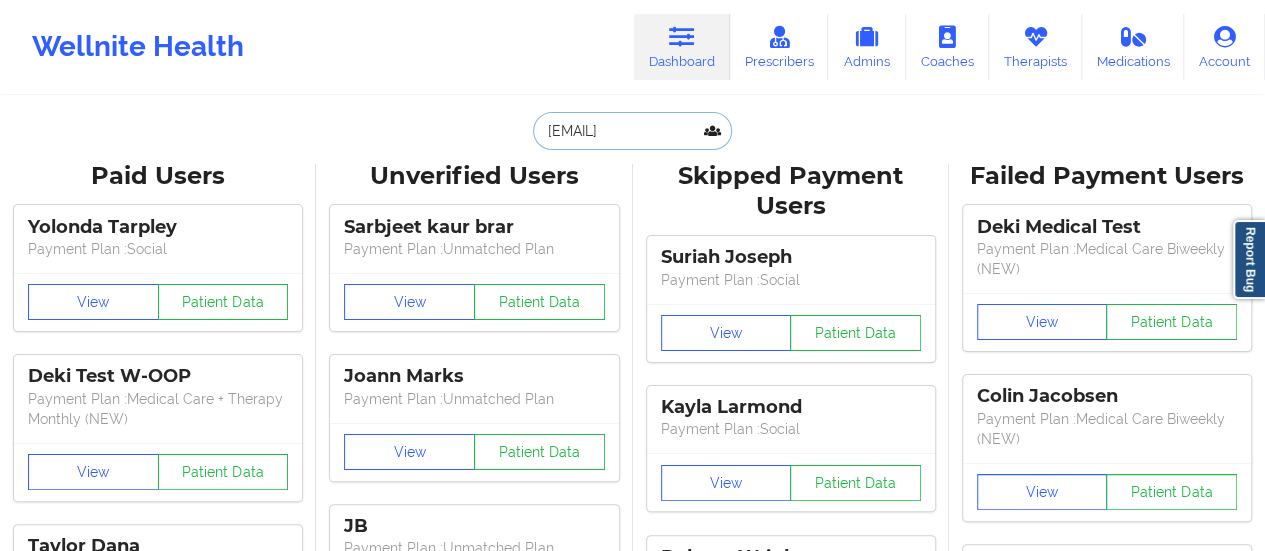 scroll, scrollTop: 0, scrollLeft: 4, axis: horizontal 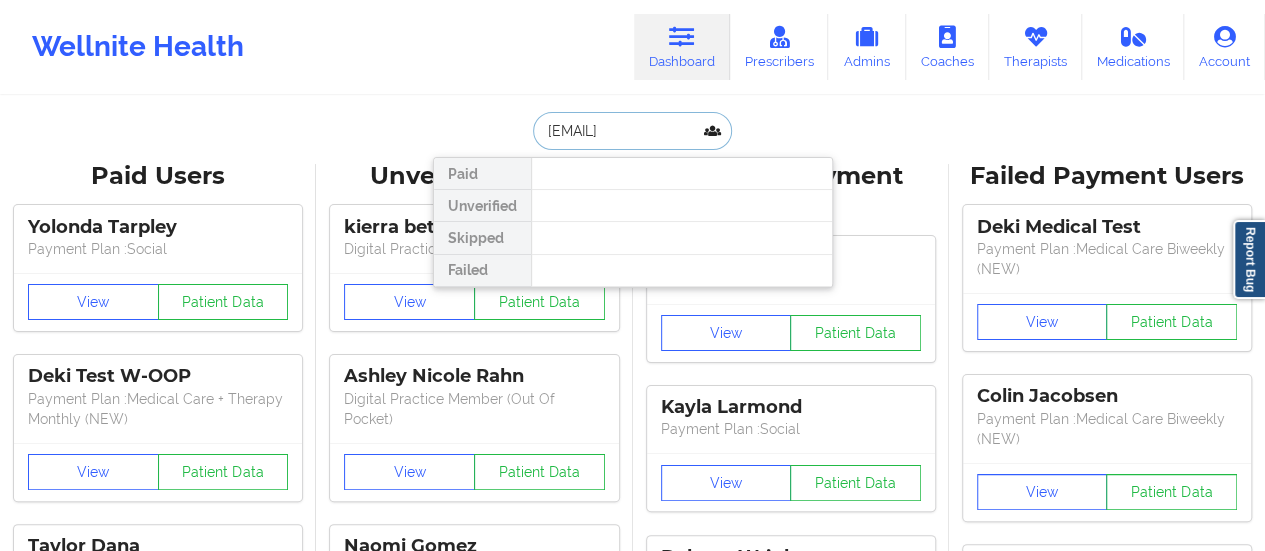 type on "[EMAIL]" 